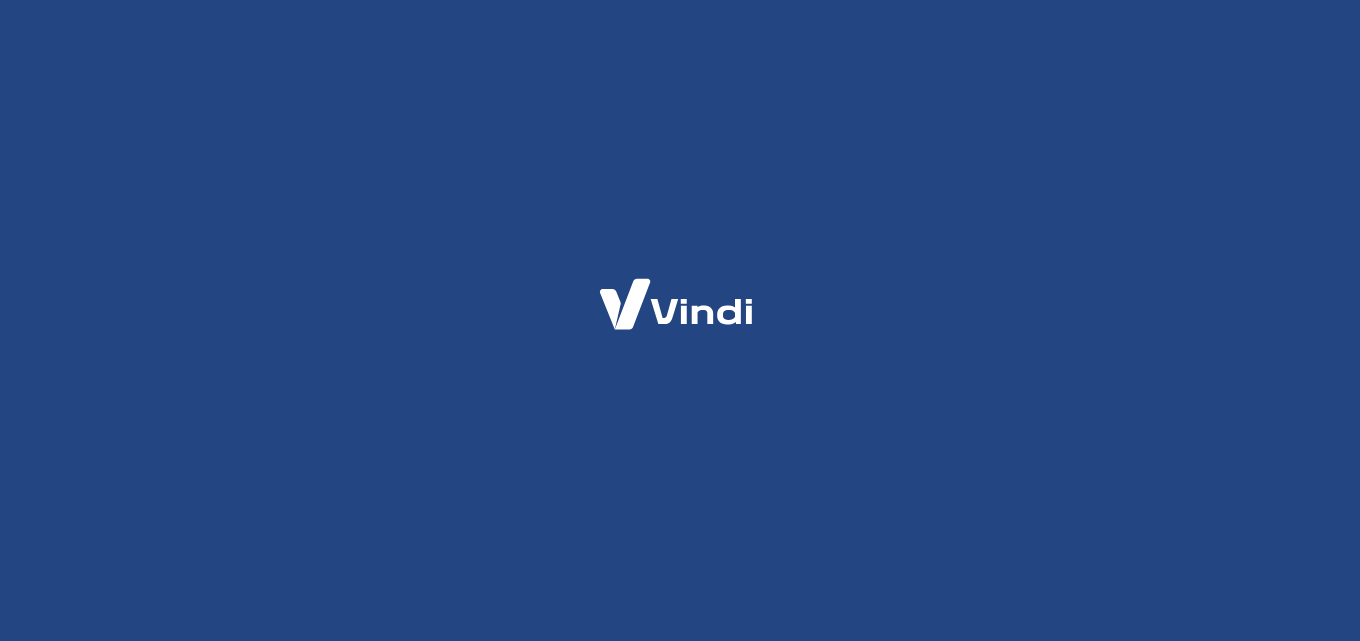 scroll, scrollTop: 0, scrollLeft: 0, axis: both 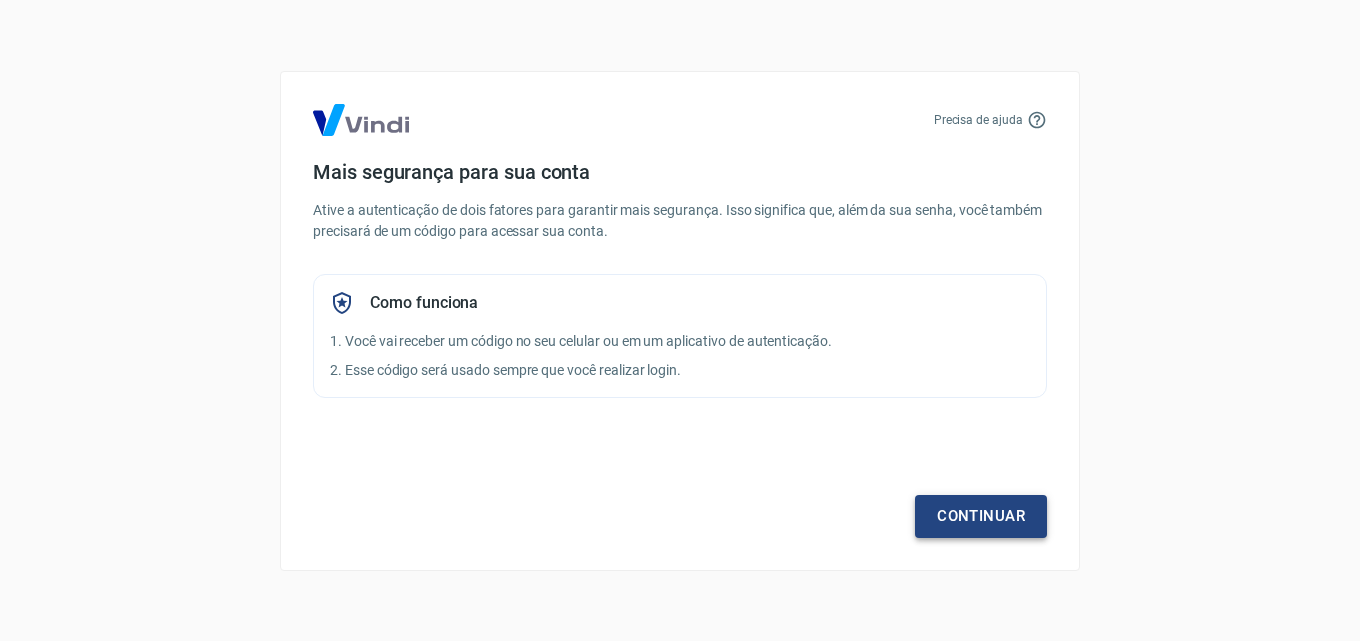 click on "Continuar" at bounding box center (981, 516) 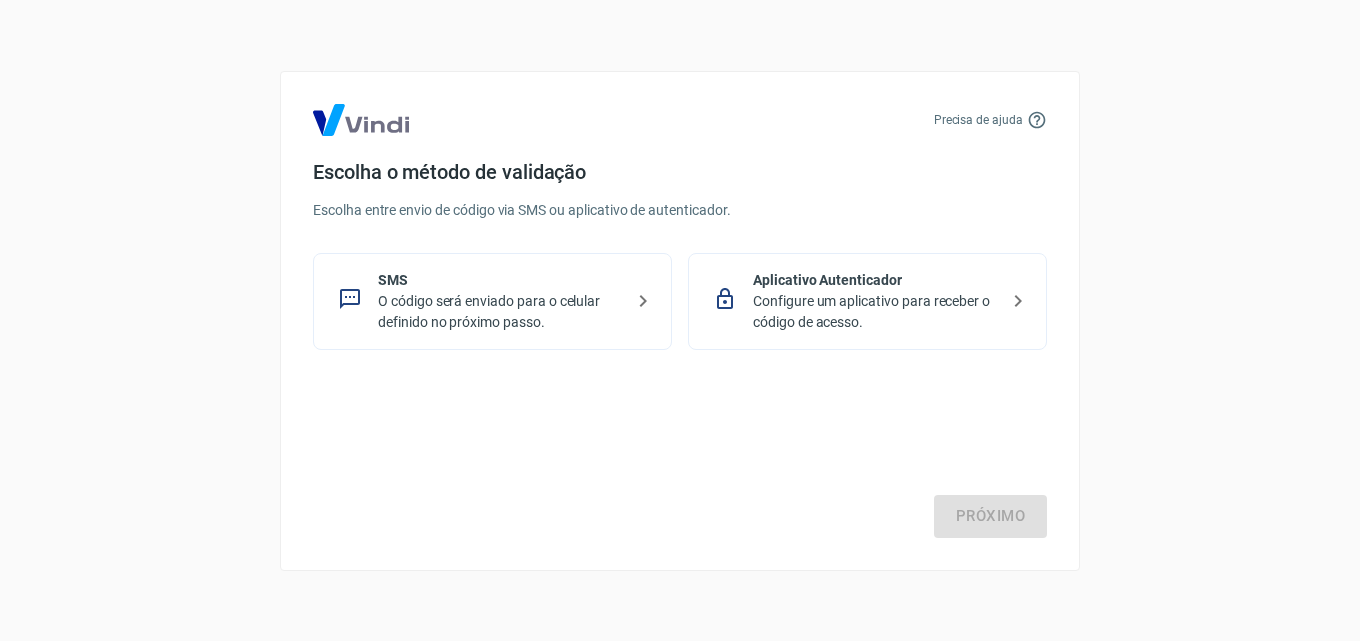 click on "SMS O código será enviado para o celular definido no próximo passo." at bounding box center [492, 301] 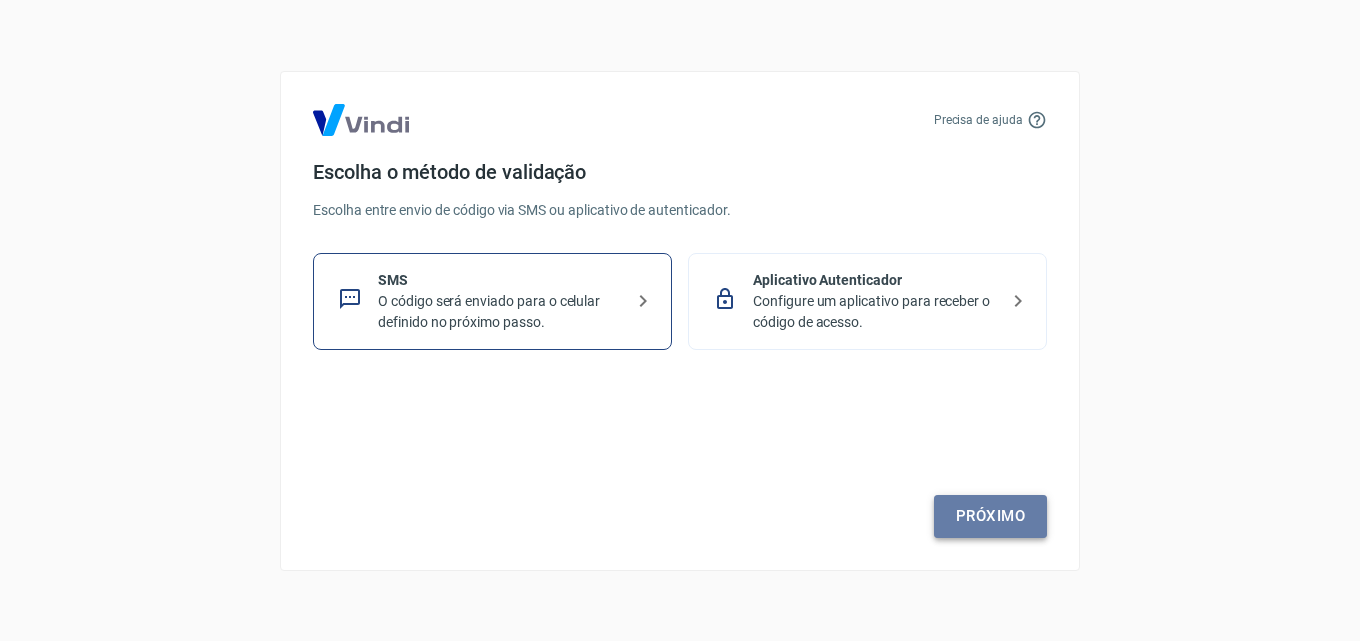 click on "Próximo" at bounding box center [990, 516] 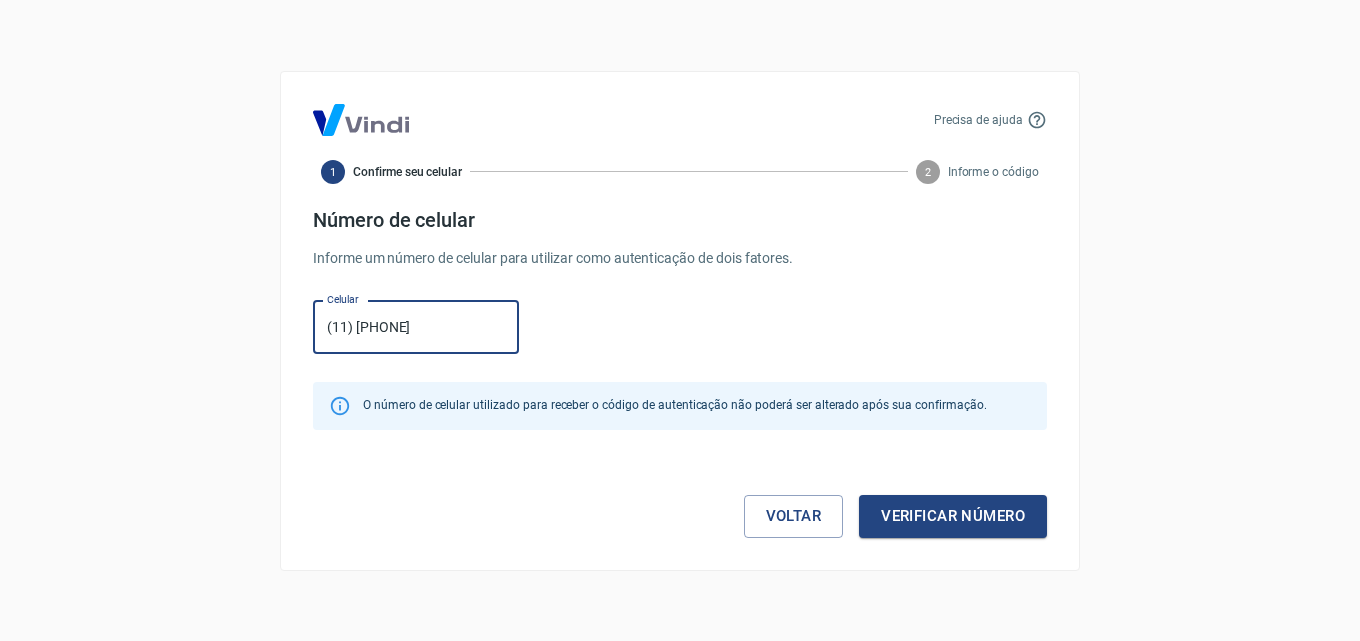 type on "(11) [PHONE]" 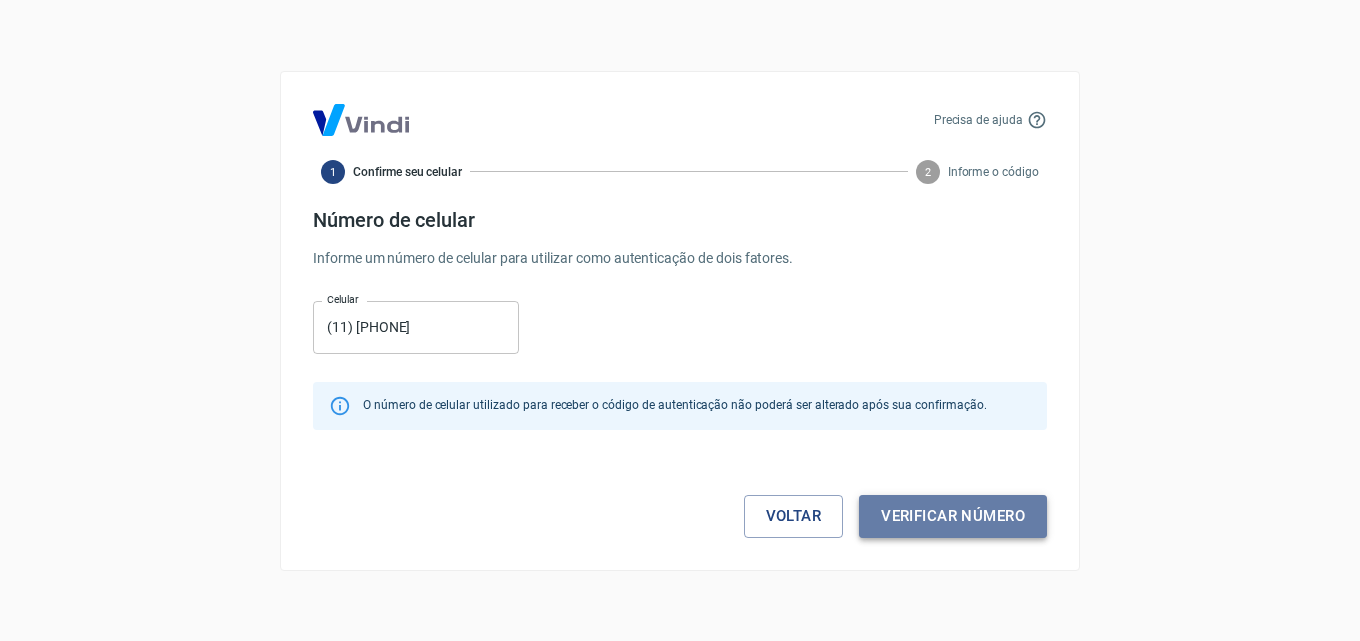 click on "Verificar número" at bounding box center [953, 516] 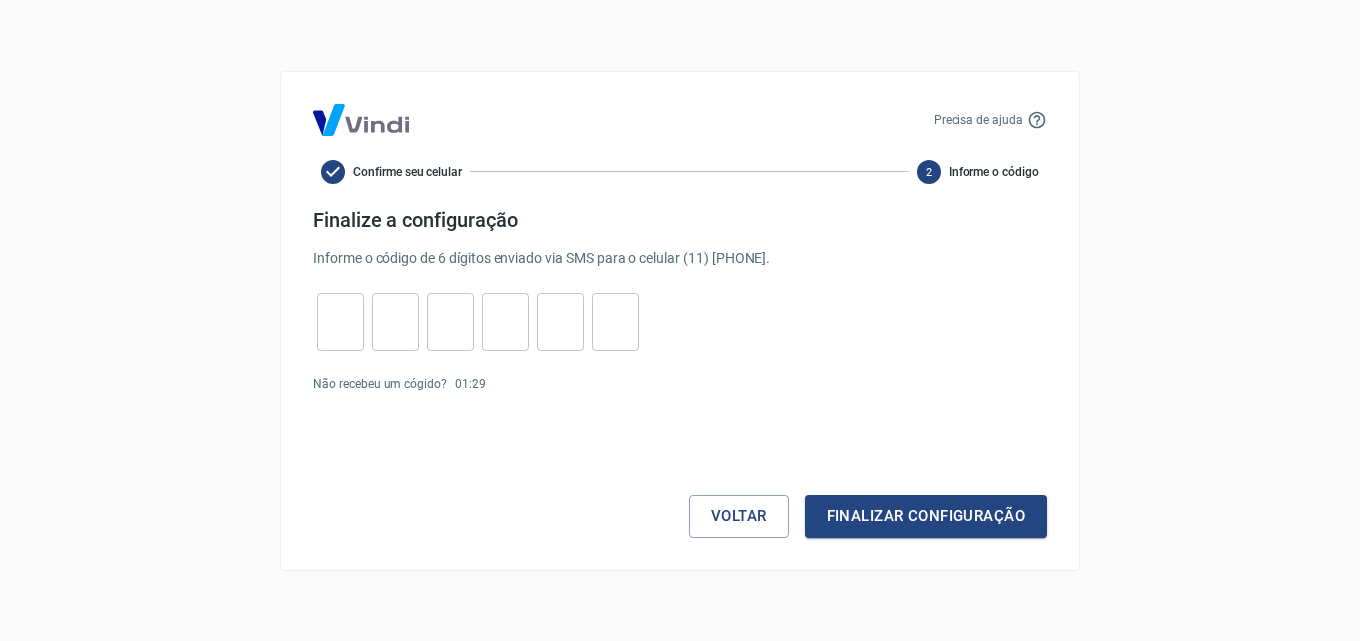 click at bounding box center [340, 321] 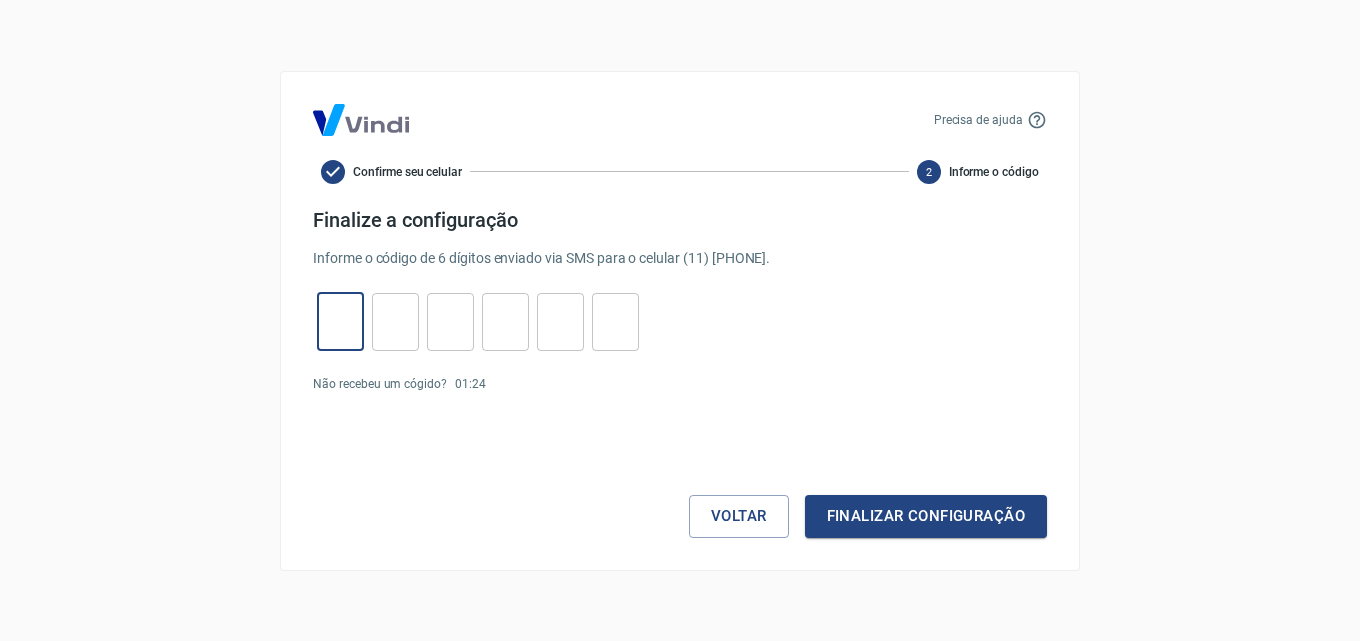 type on "2" 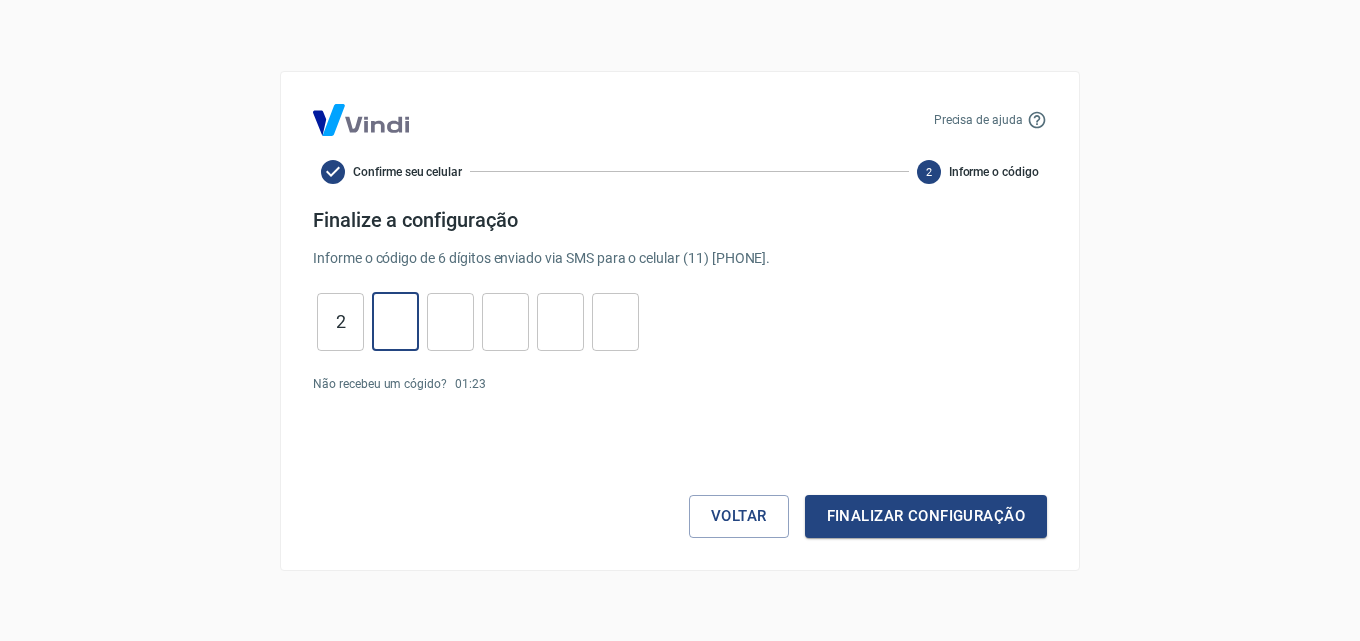type on "1" 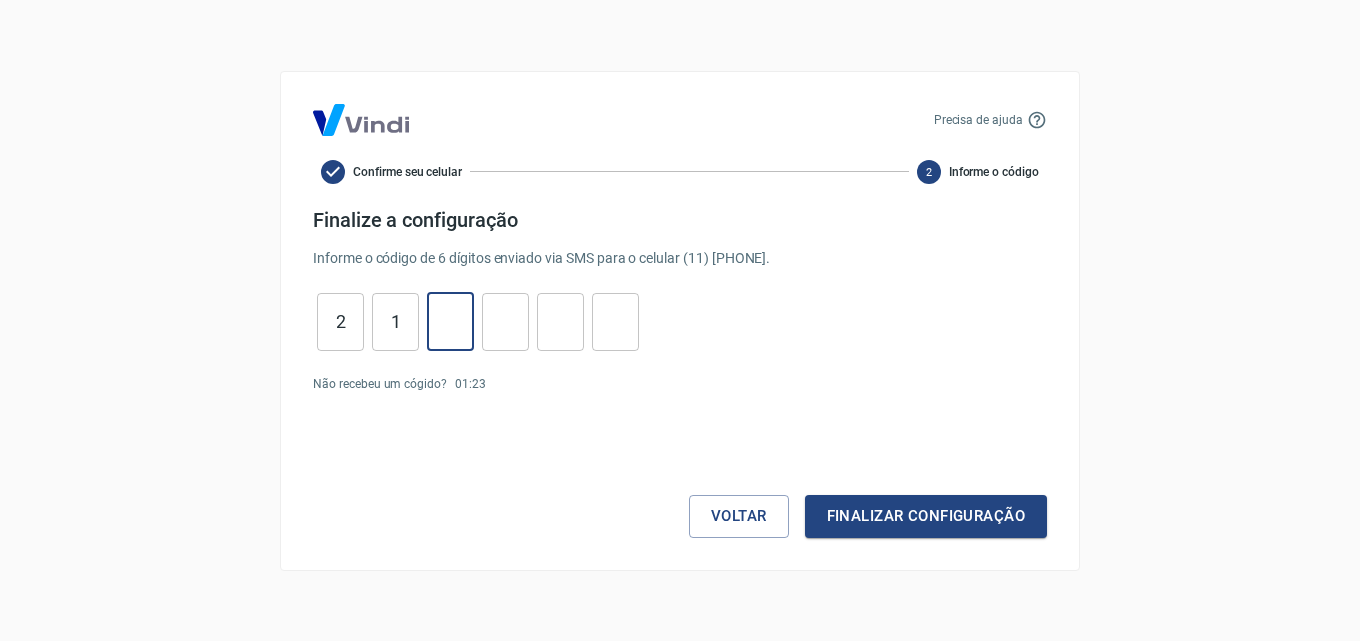 type on "0" 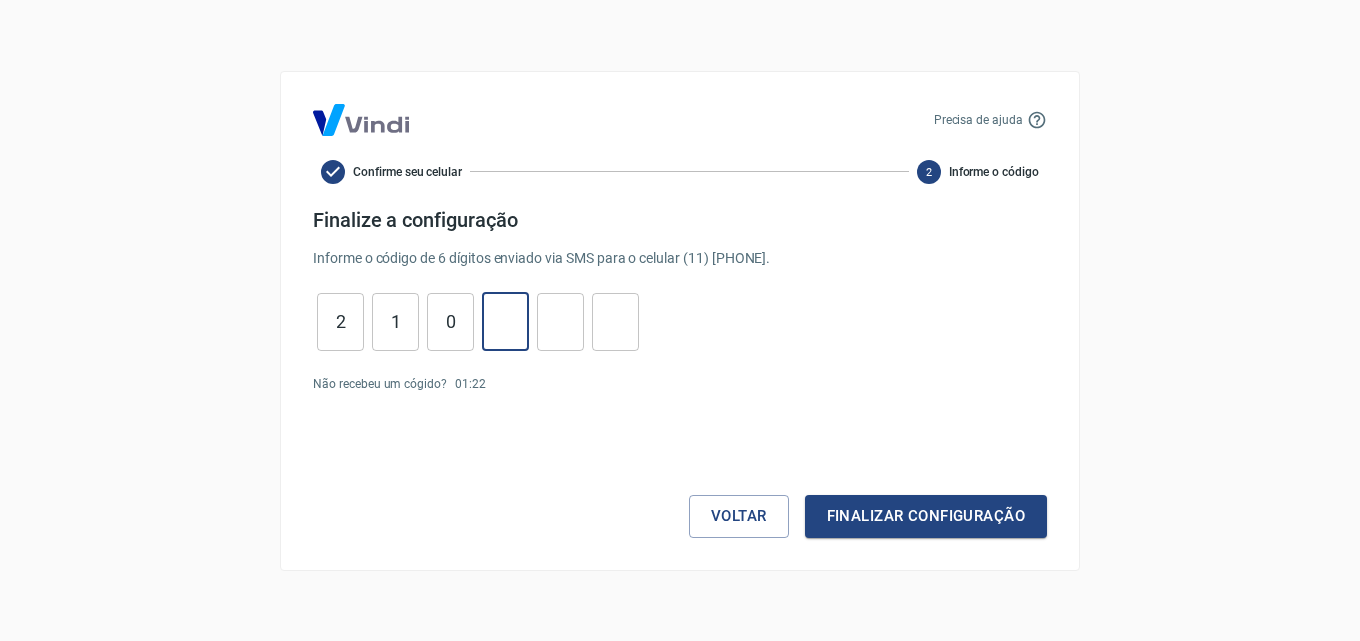 type on "0" 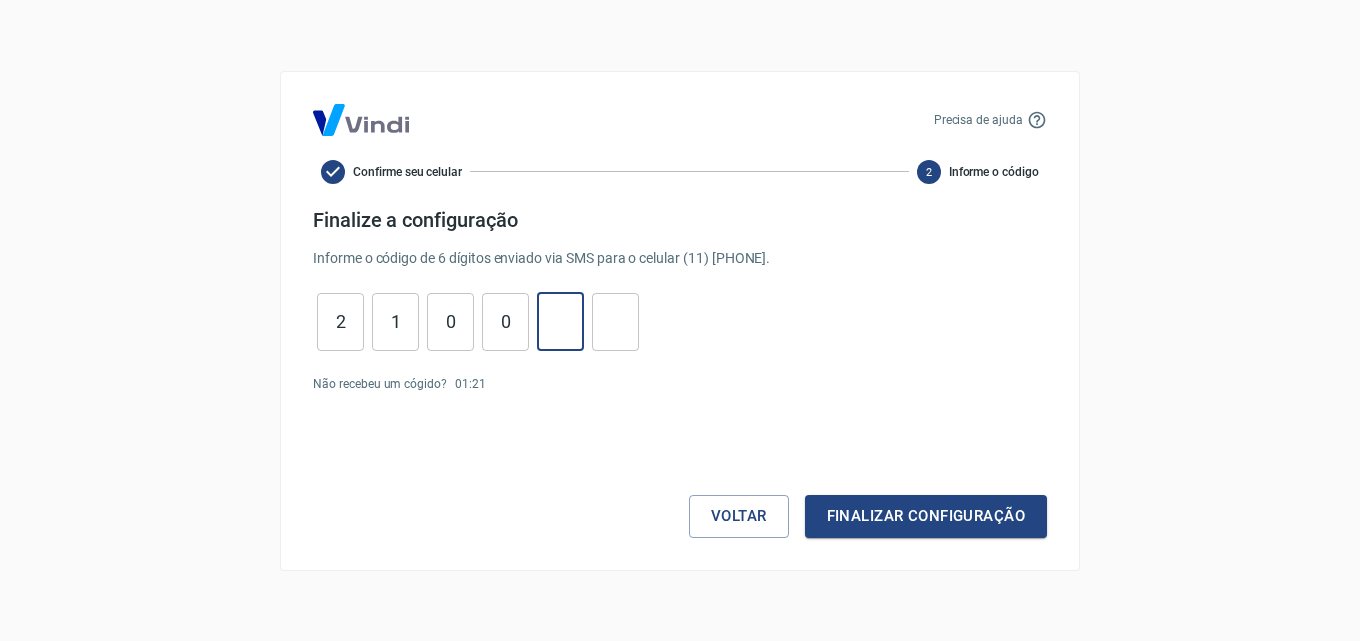 type on "0" 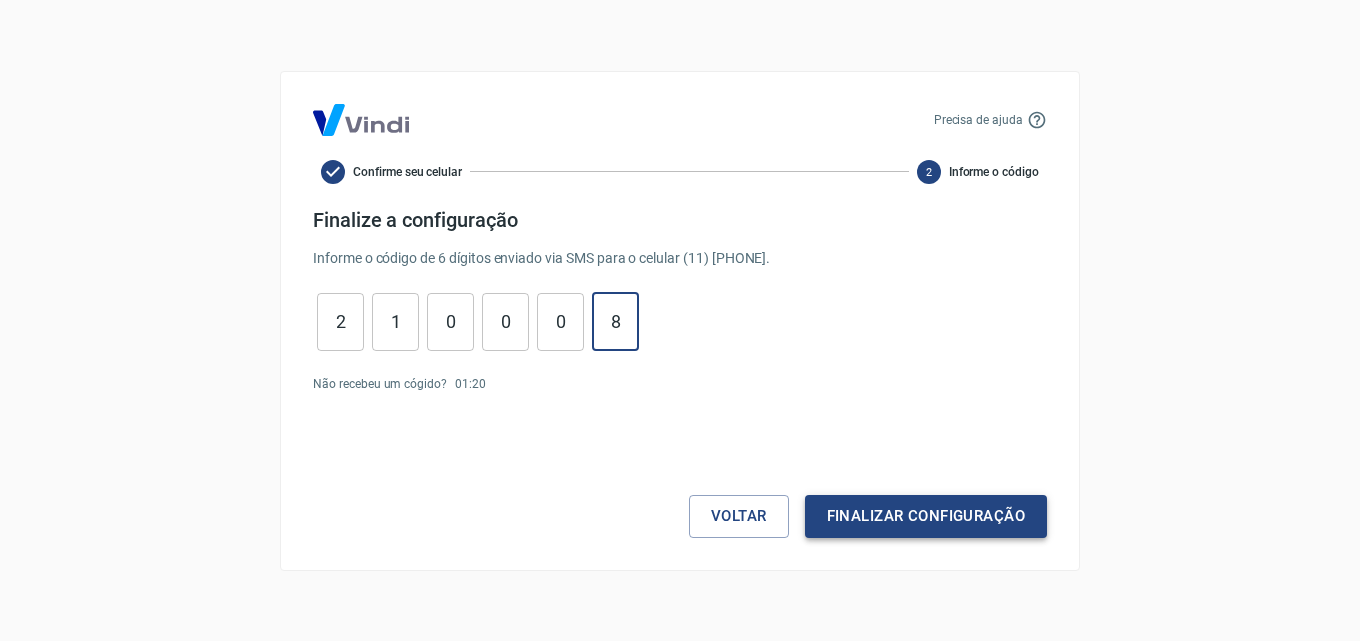 type on "8" 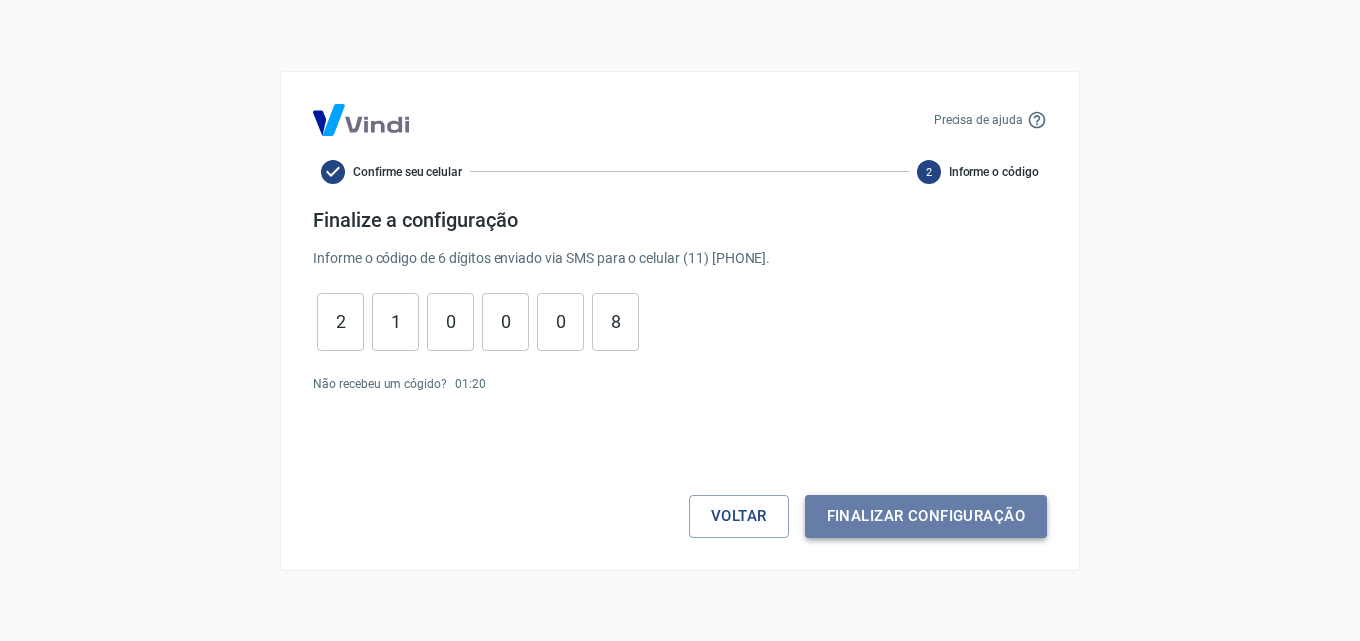 click on "Finalizar configuração" at bounding box center (926, 516) 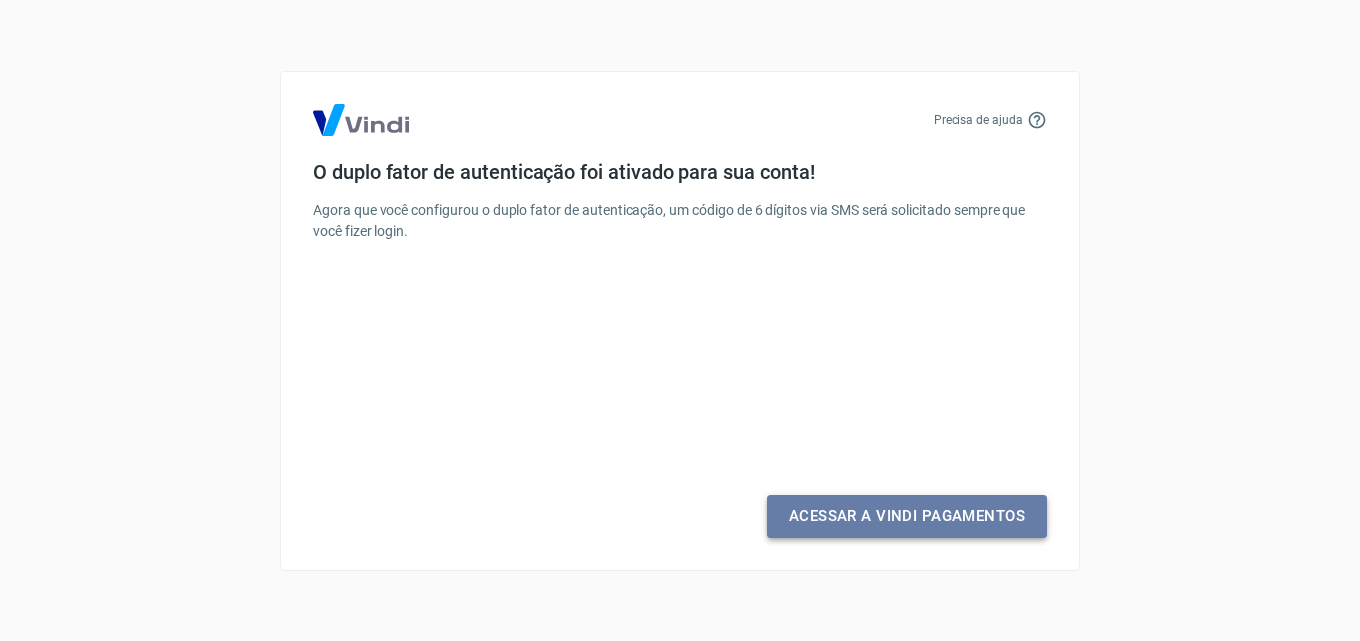 click on "Acessar a Vindi Pagamentos" at bounding box center [907, 516] 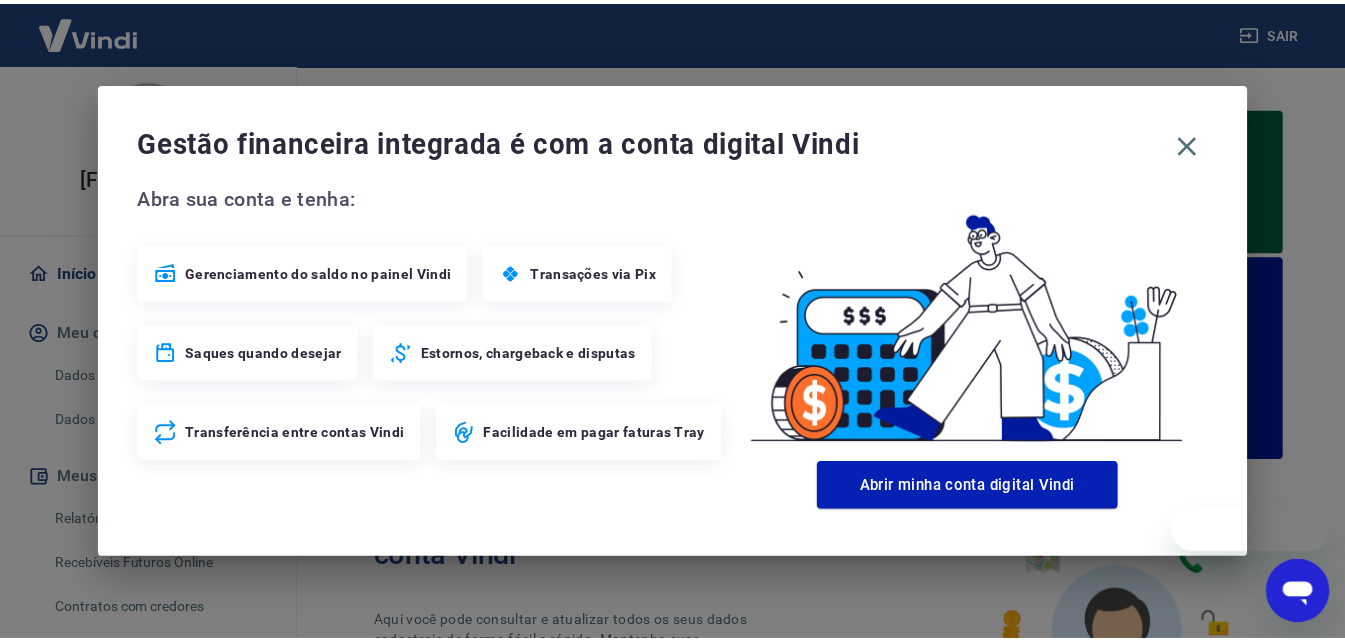 scroll, scrollTop: 0, scrollLeft: 0, axis: both 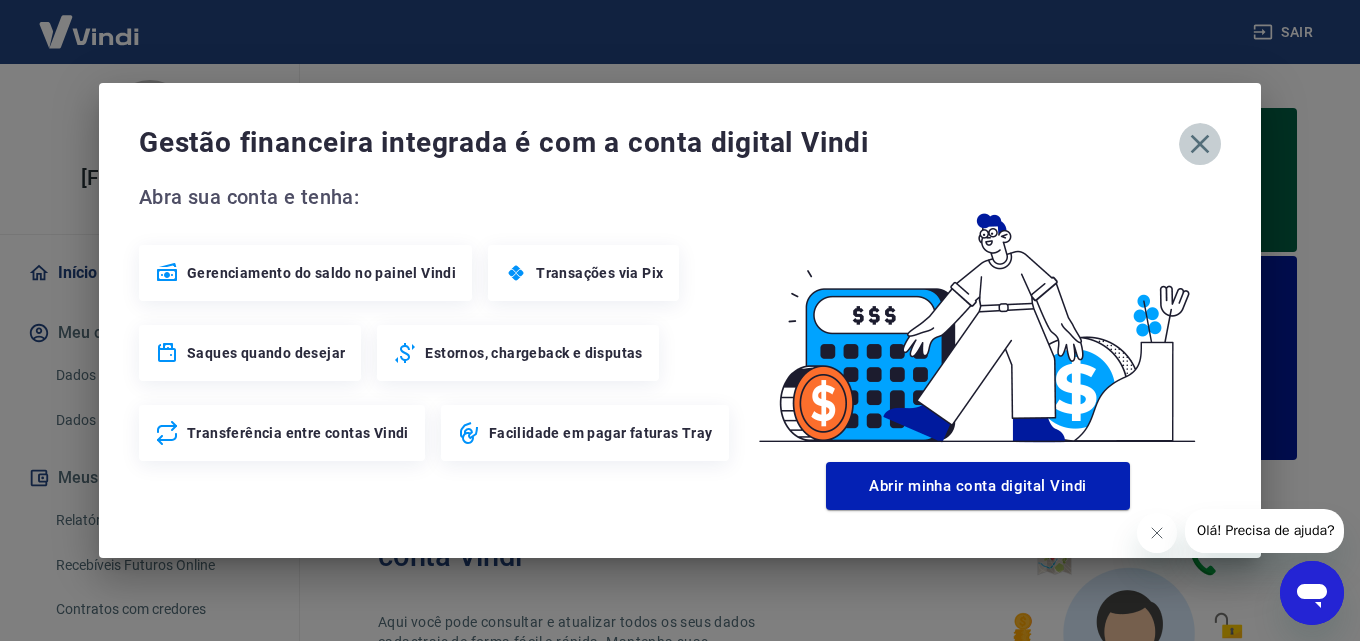 click 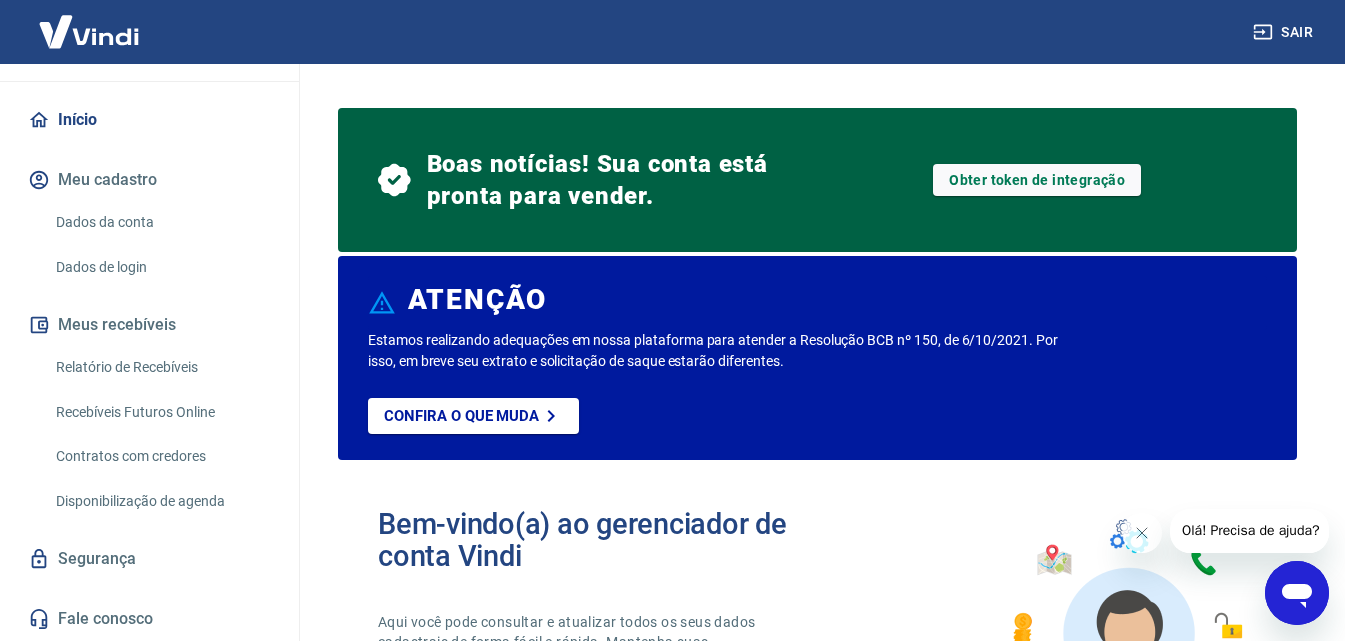 scroll, scrollTop: 108, scrollLeft: 0, axis: vertical 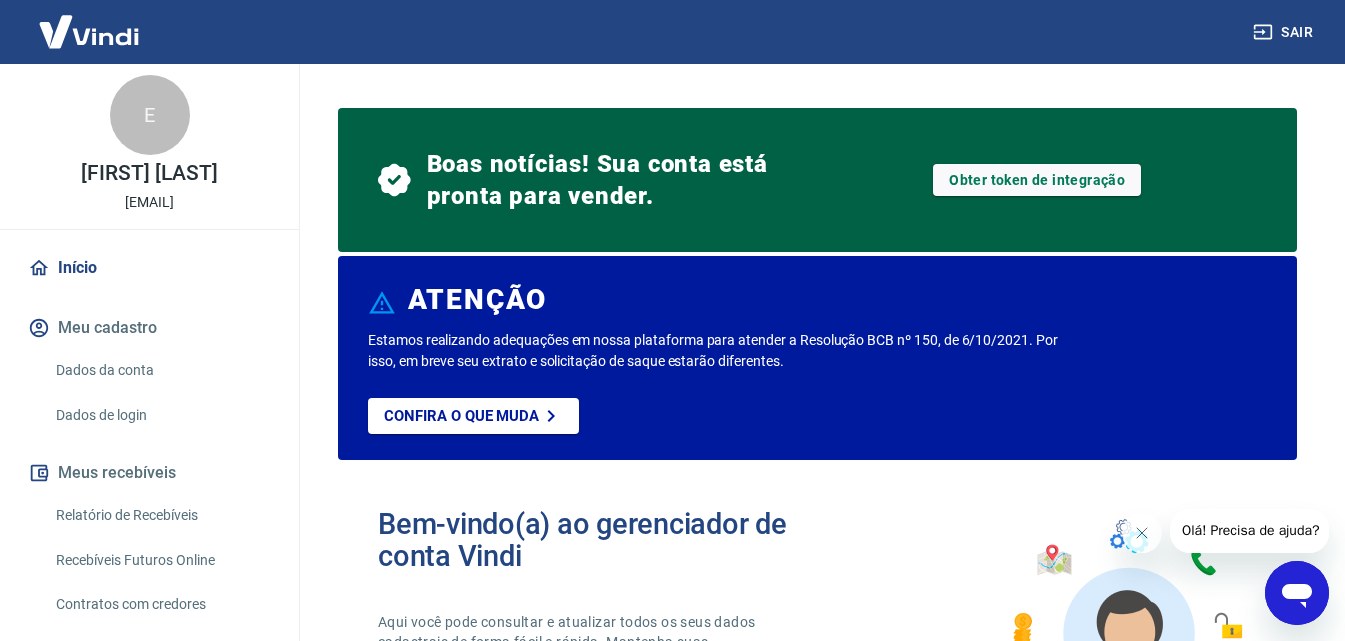 click on "Meu cadastro" at bounding box center (149, 328) 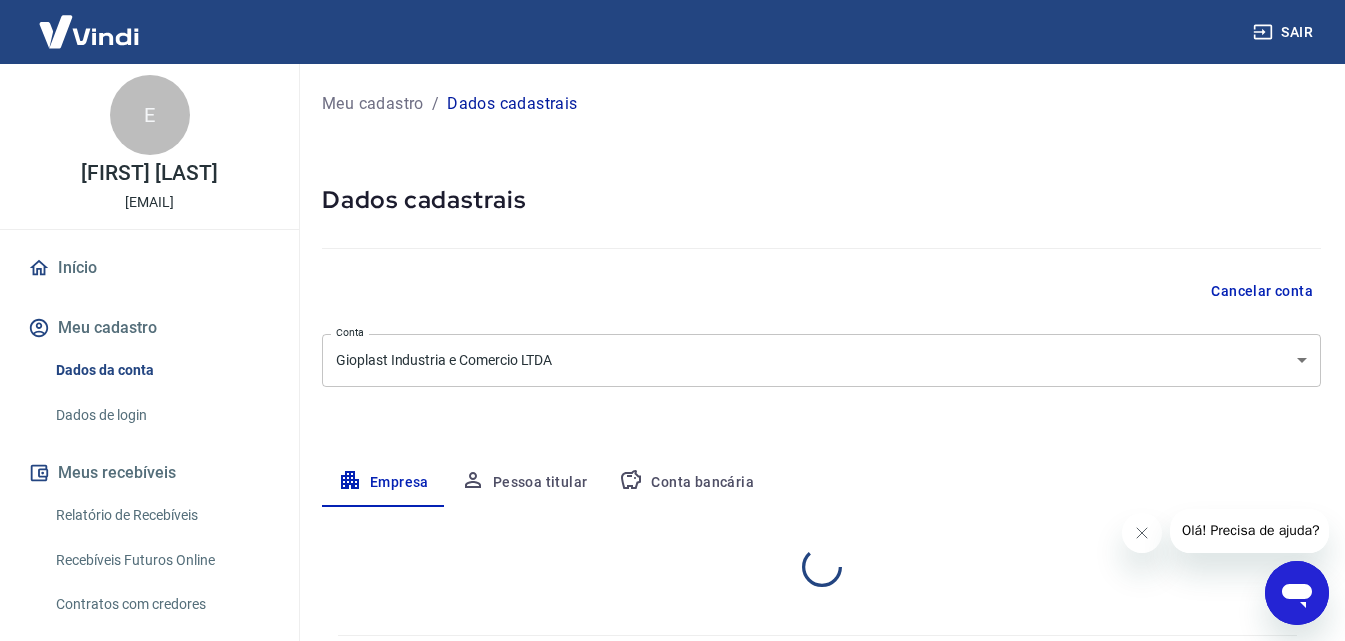 click on "Meu cadastro" at bounding box center [149, 328] 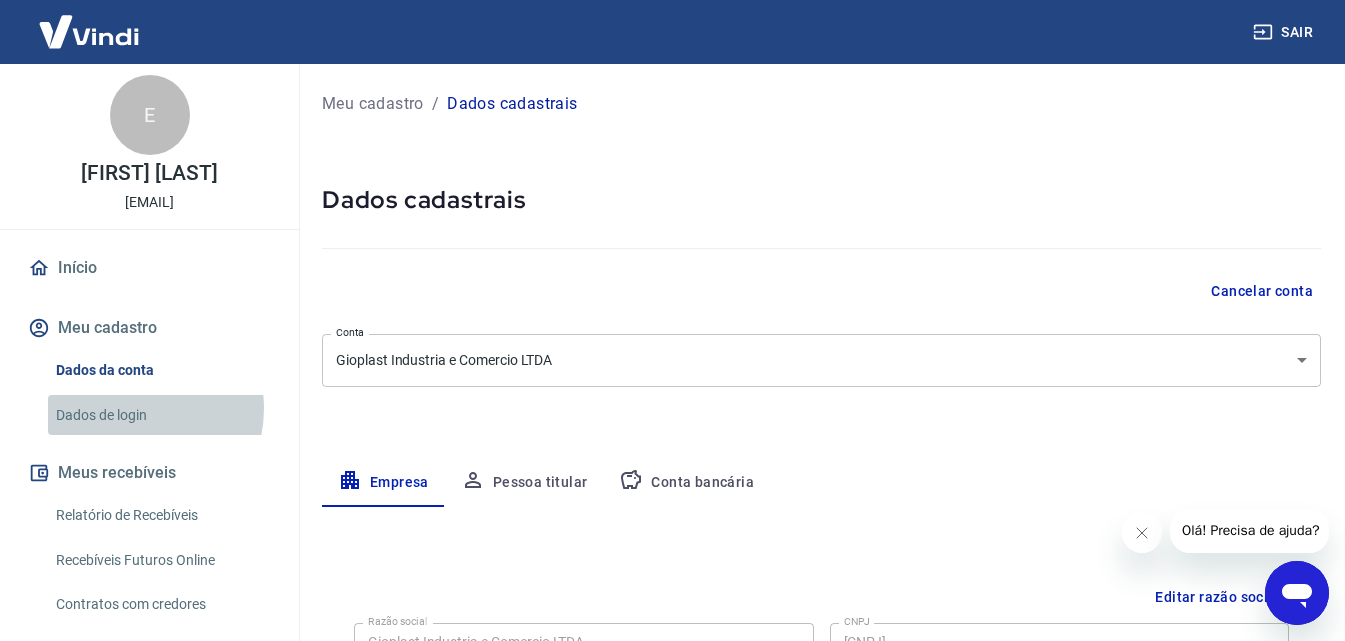 click on "Dados de login" at bounding box center [161, 415] 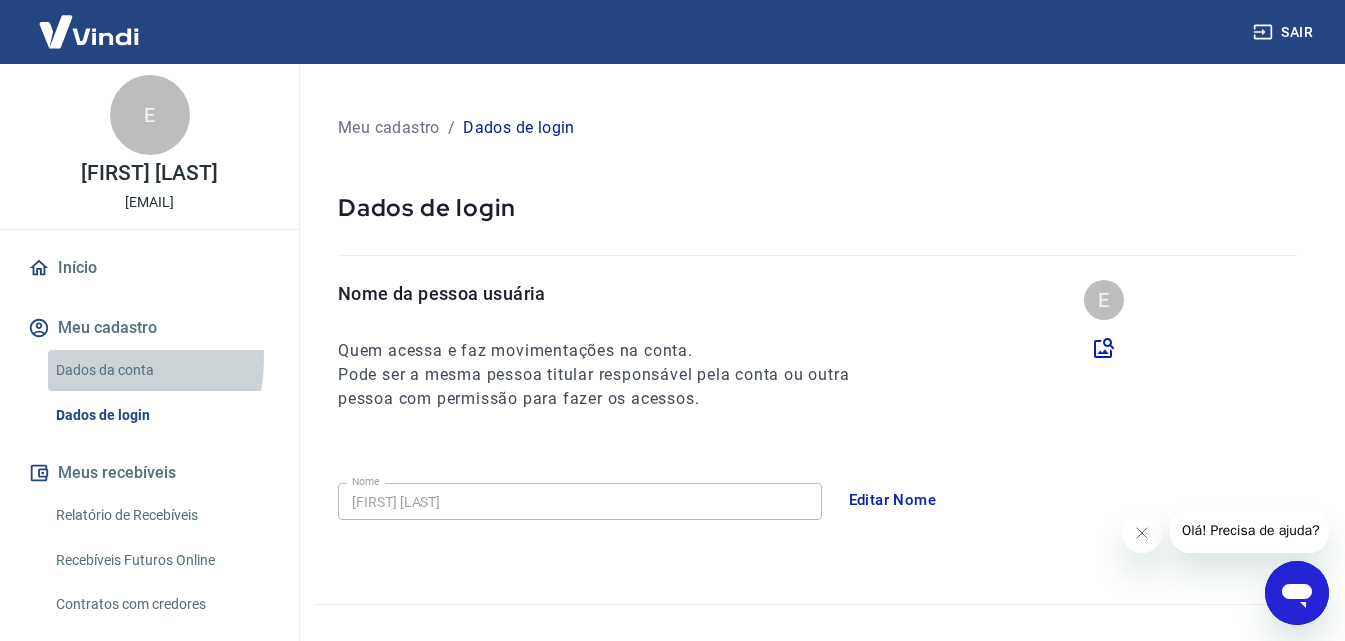 click on "Dados da conta" at bounding box center (161, 370) 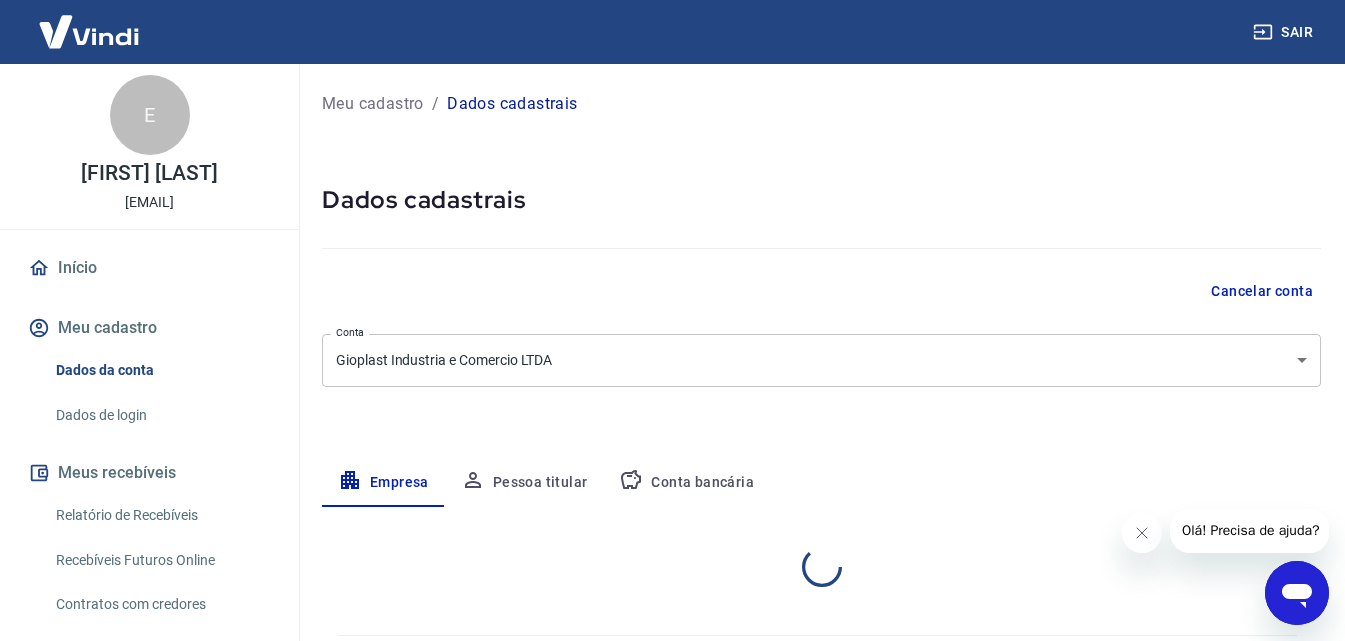 select on "SP" 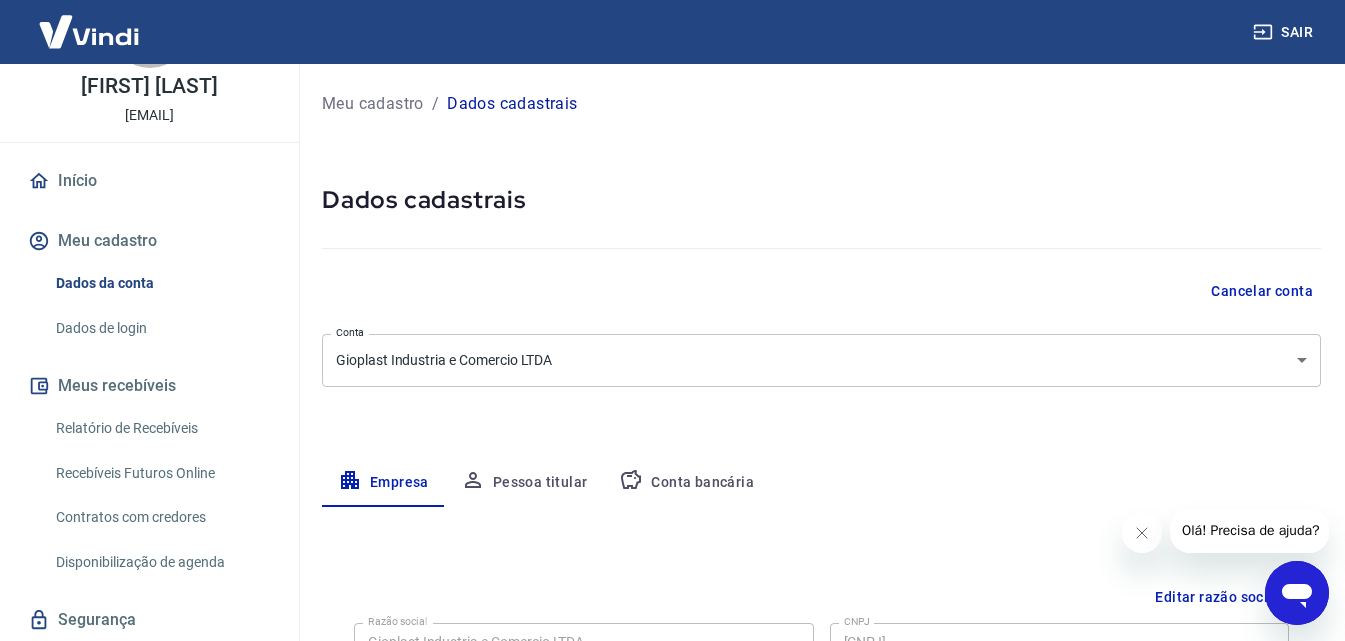 scroll, scrollTop: 153, scrollLeft: 0, axis: vertical 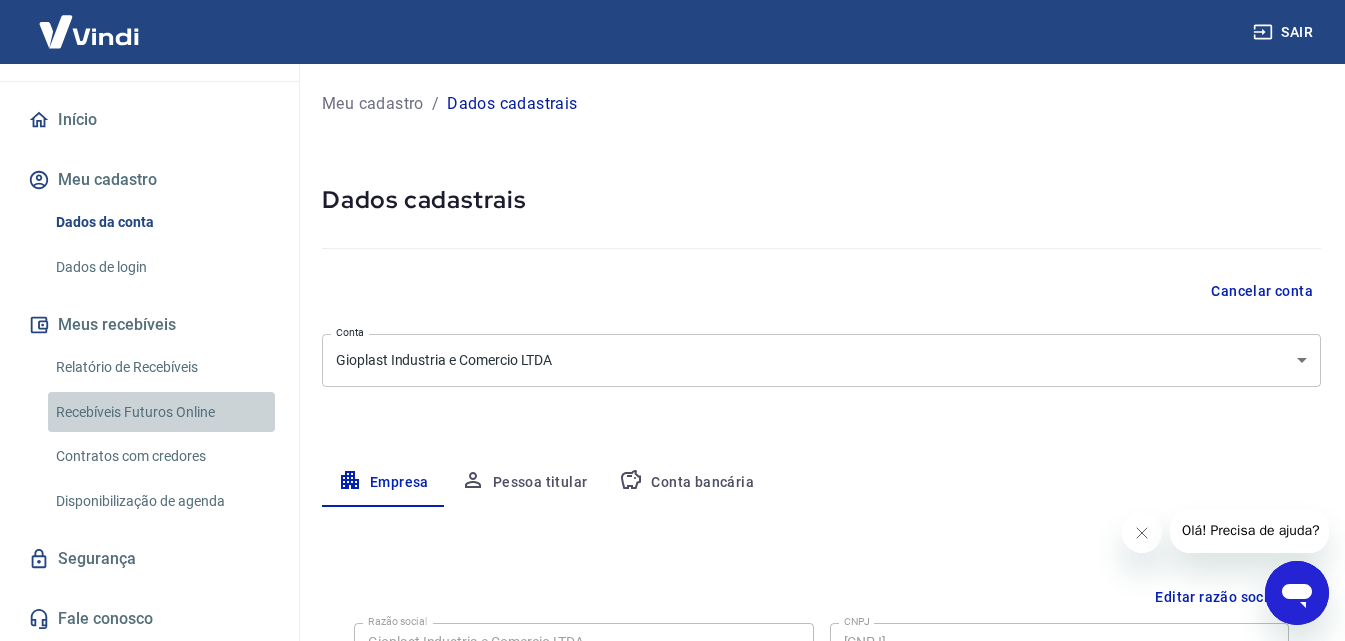 click on "Recebíveis Futuros Online" at bounding box center (161, 412) 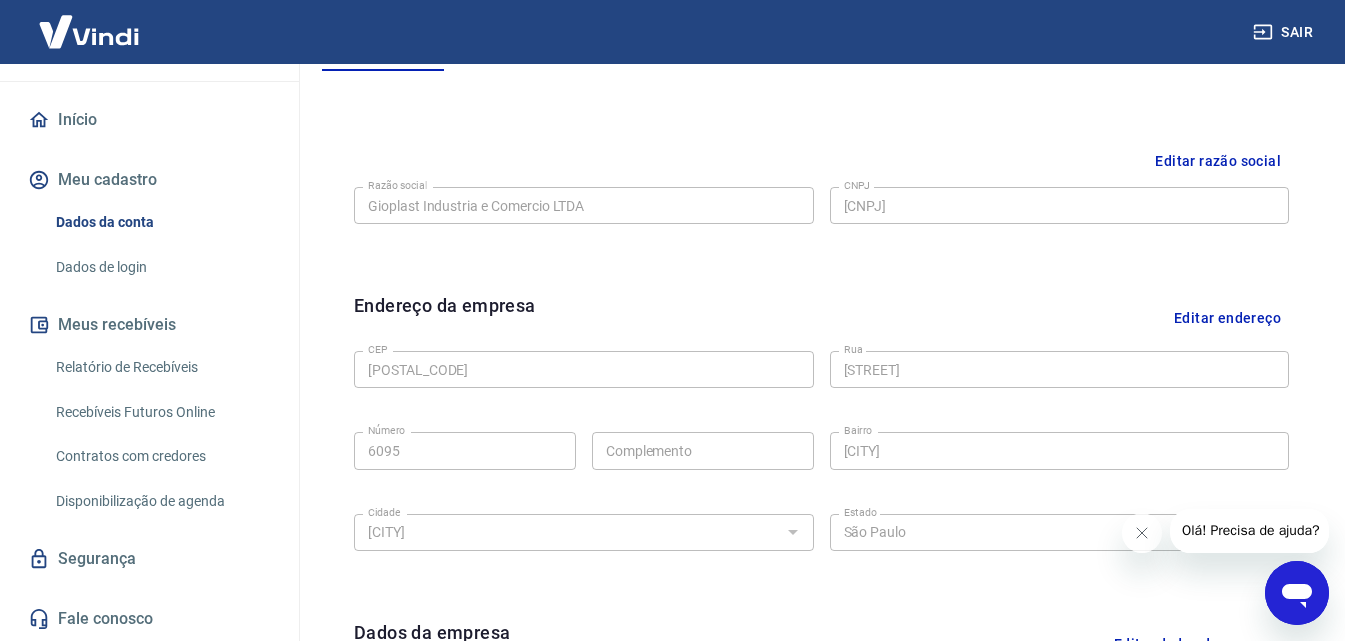 scroll, scrollTop: 493, scrollLeft: 0, axis: vertical 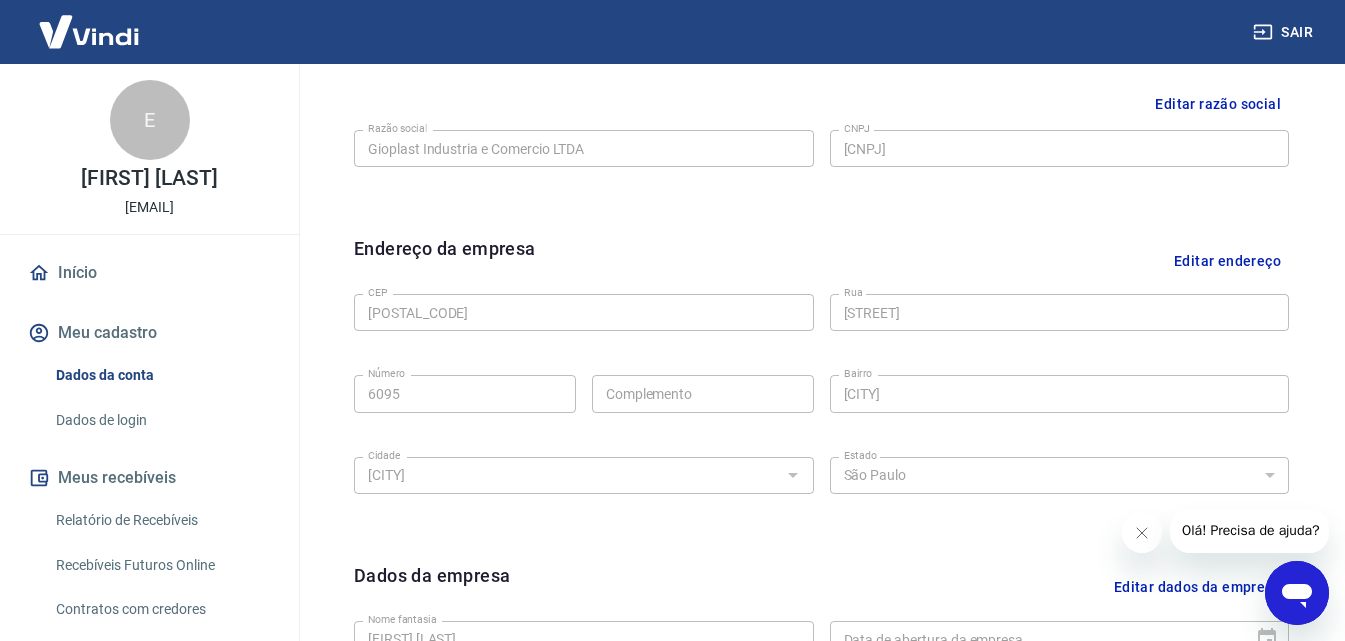click on "Início" at bounding box center [149, 273] 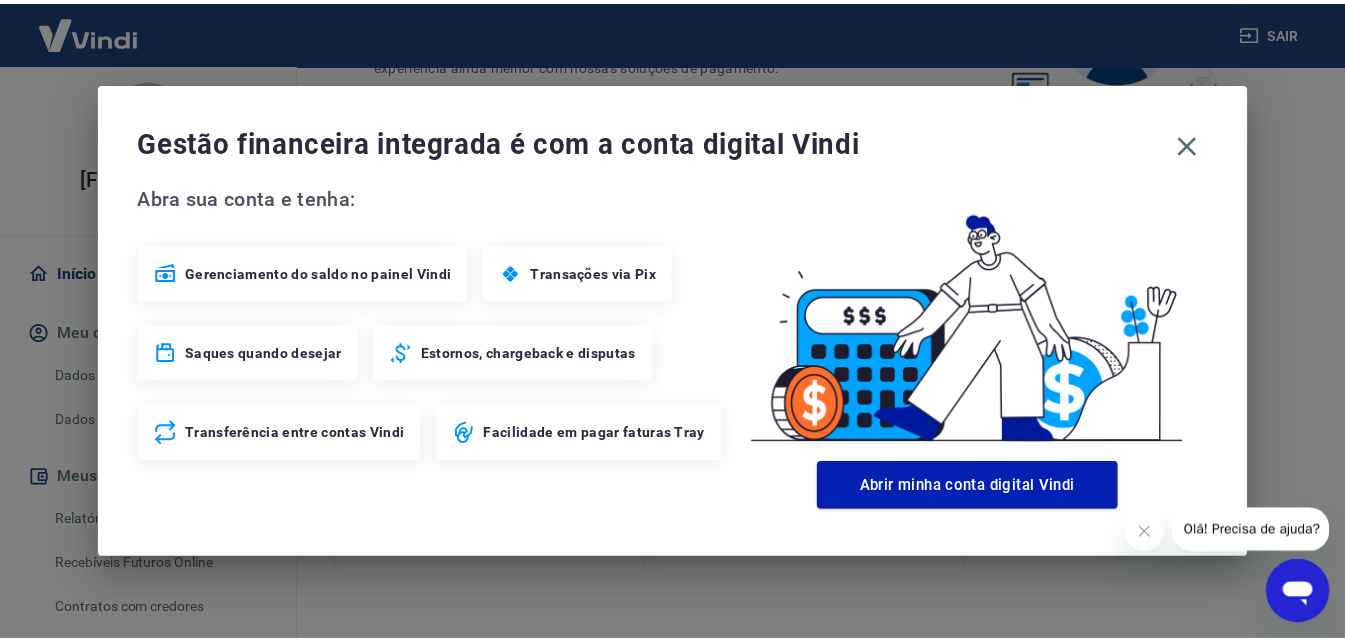 scroll, scrollTop: 641, scrollLeft: 0, axis: vertical 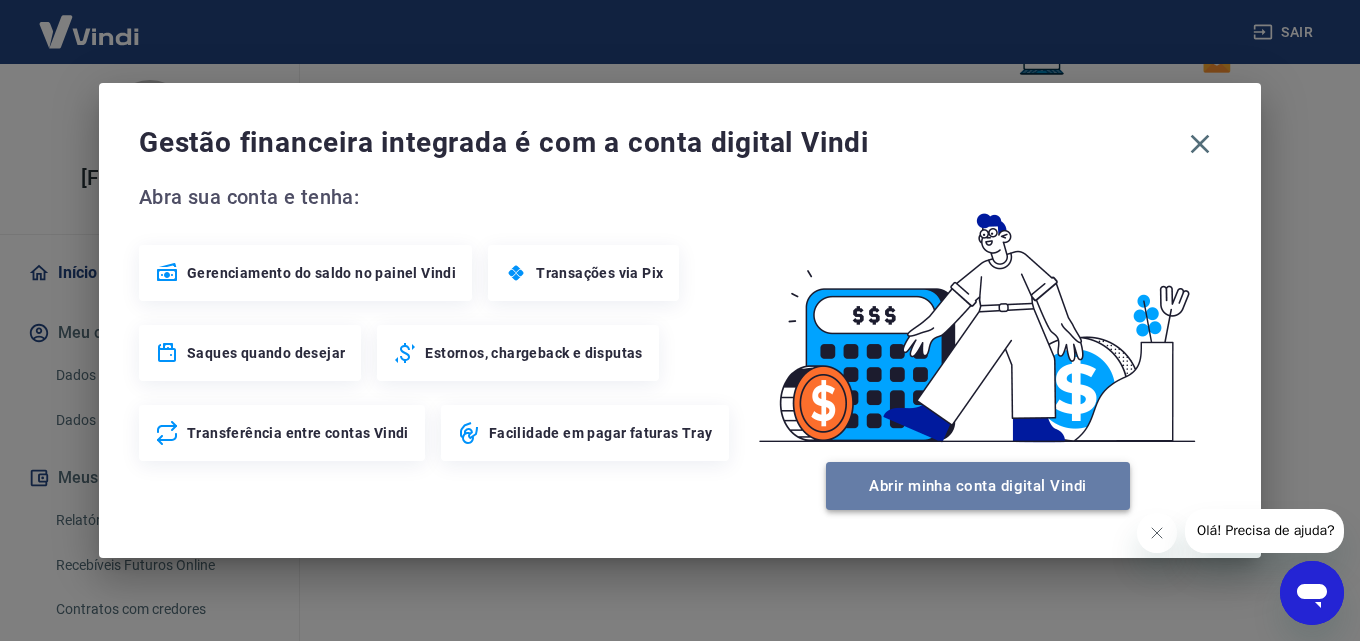 click on "Abrir minha conta digital Vindi" at bounding box center [978, 486] 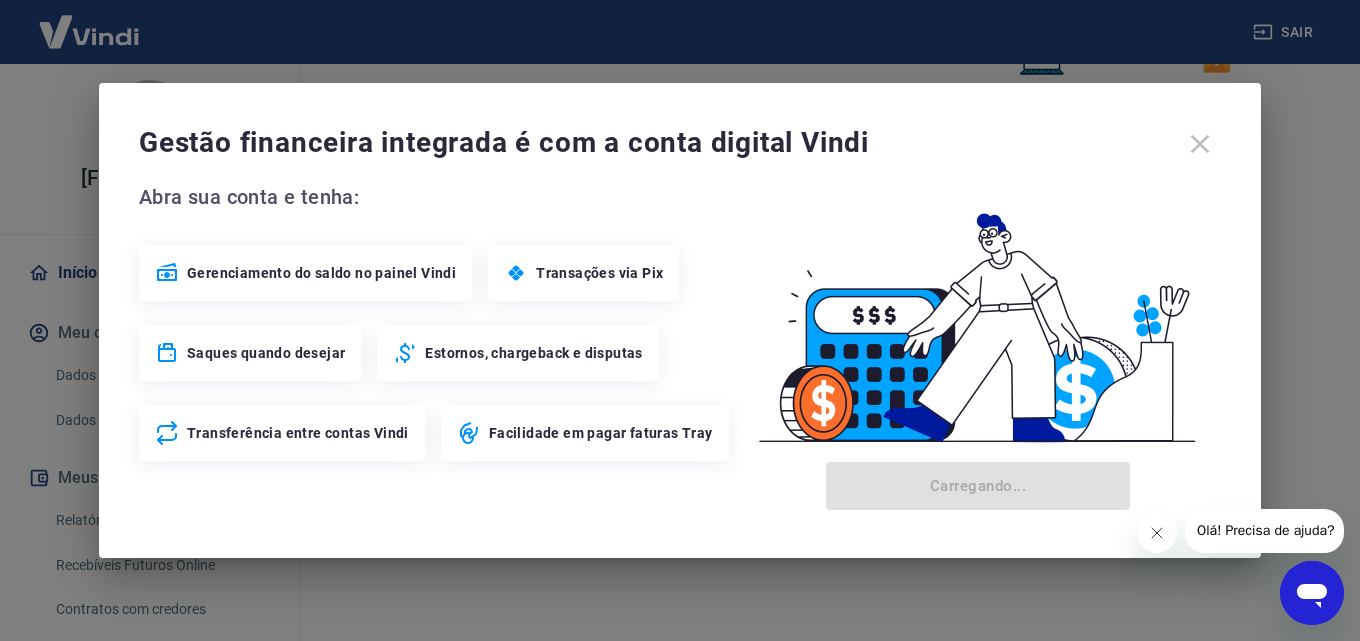 click 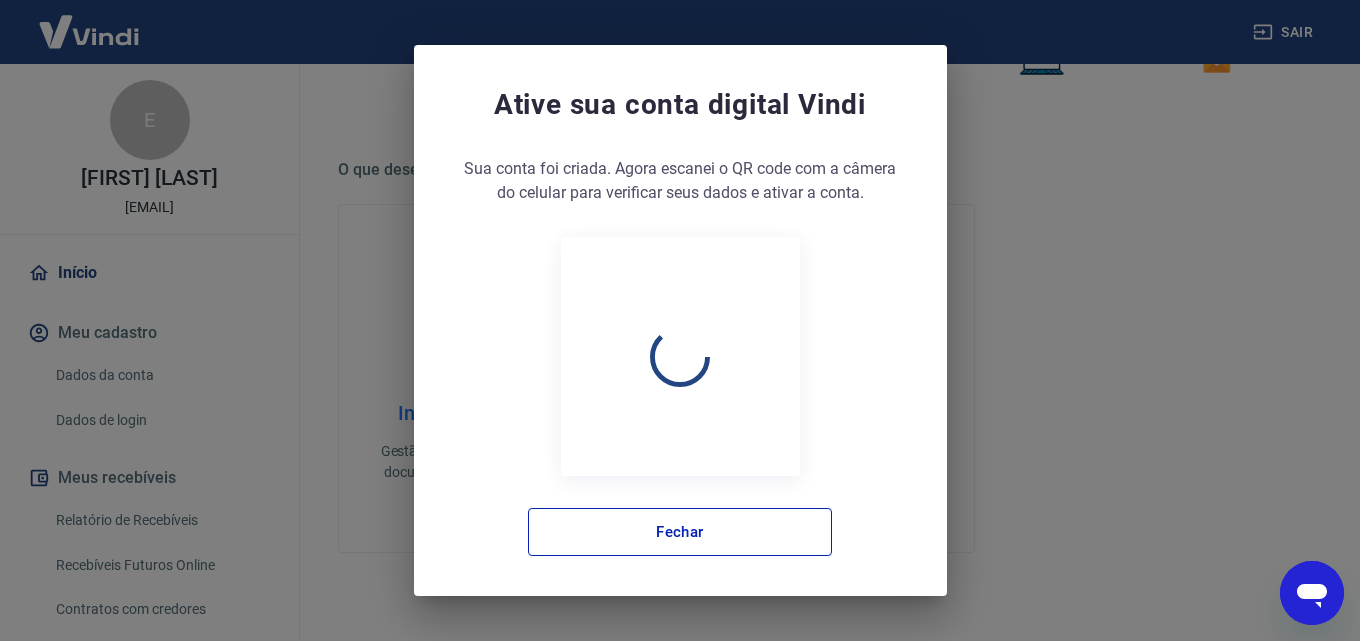 click on "Ative sua conta digital Vindi Sua conta foi criada. Agora clique no botão abaixo para verificar seus dados e ativar a conta. Sua conta foi criada. Agora escanei o QR code com a câmera do celular para verificar seus dados e ativar a conta. Carregando... Fechar" at bounding box center (680, 320) 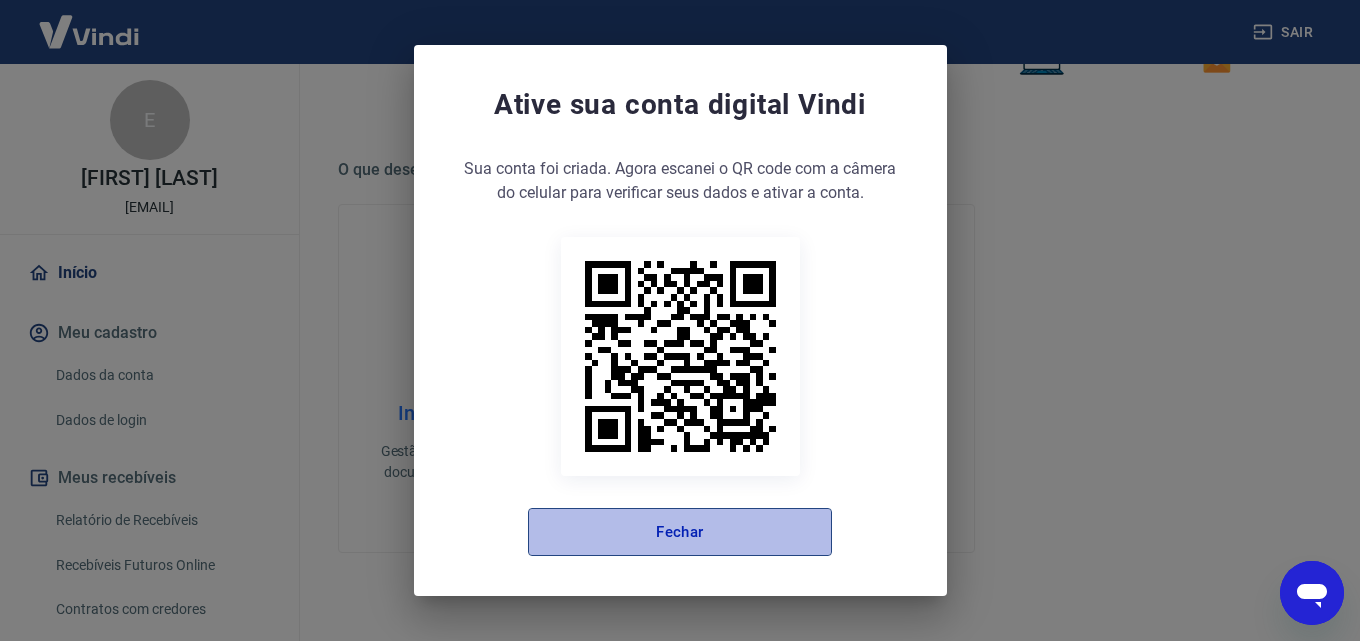 click on "Fechar" at bounding box center (680, 532) 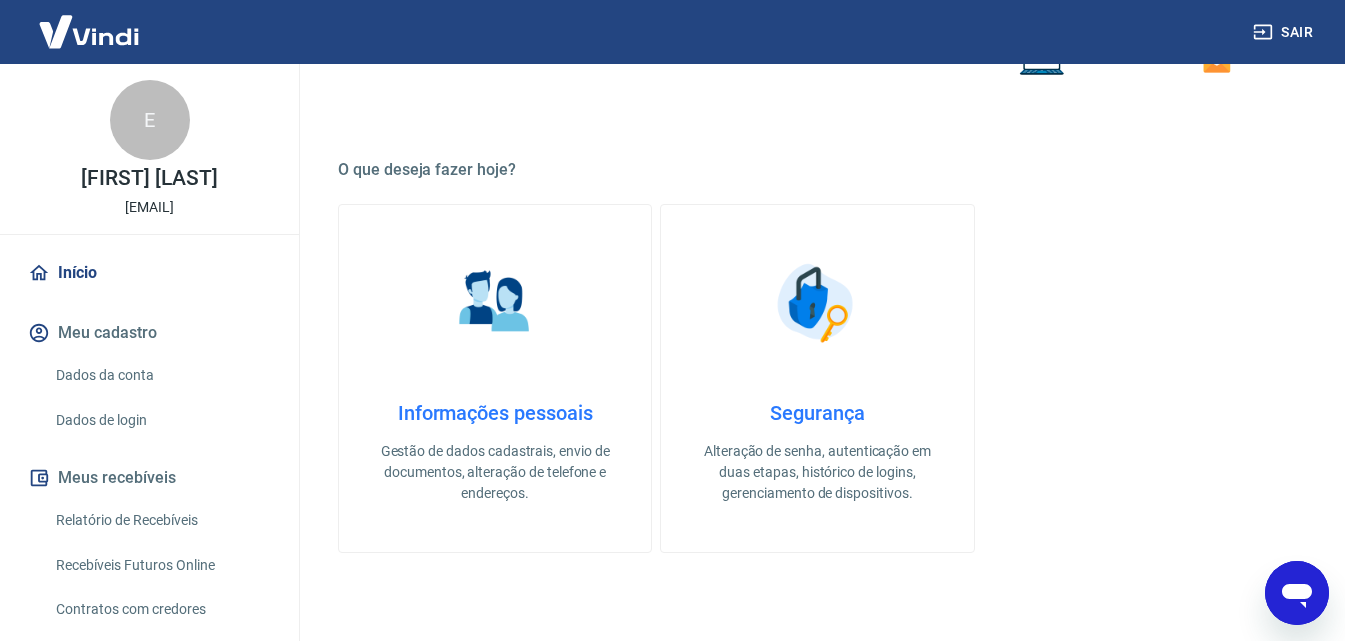 click on "Início" at bounding box center [149, 273] 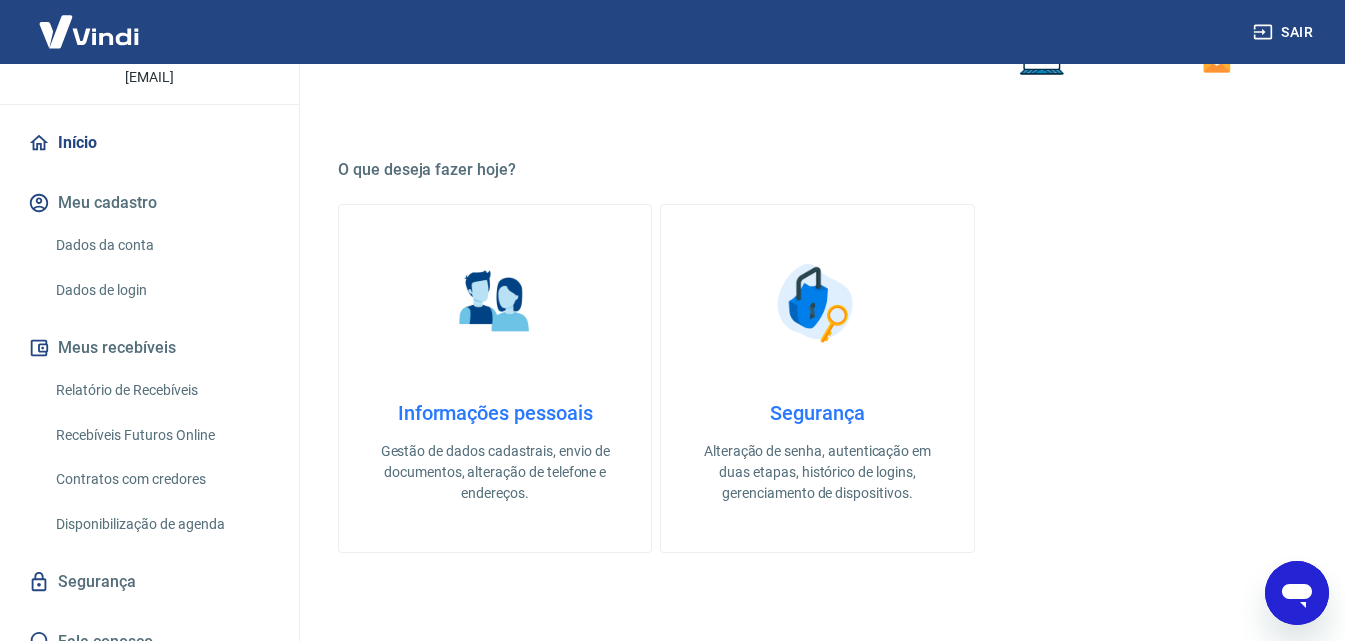 scroll, scrollTop: 129, scrollLeft: 0, axis: vertical 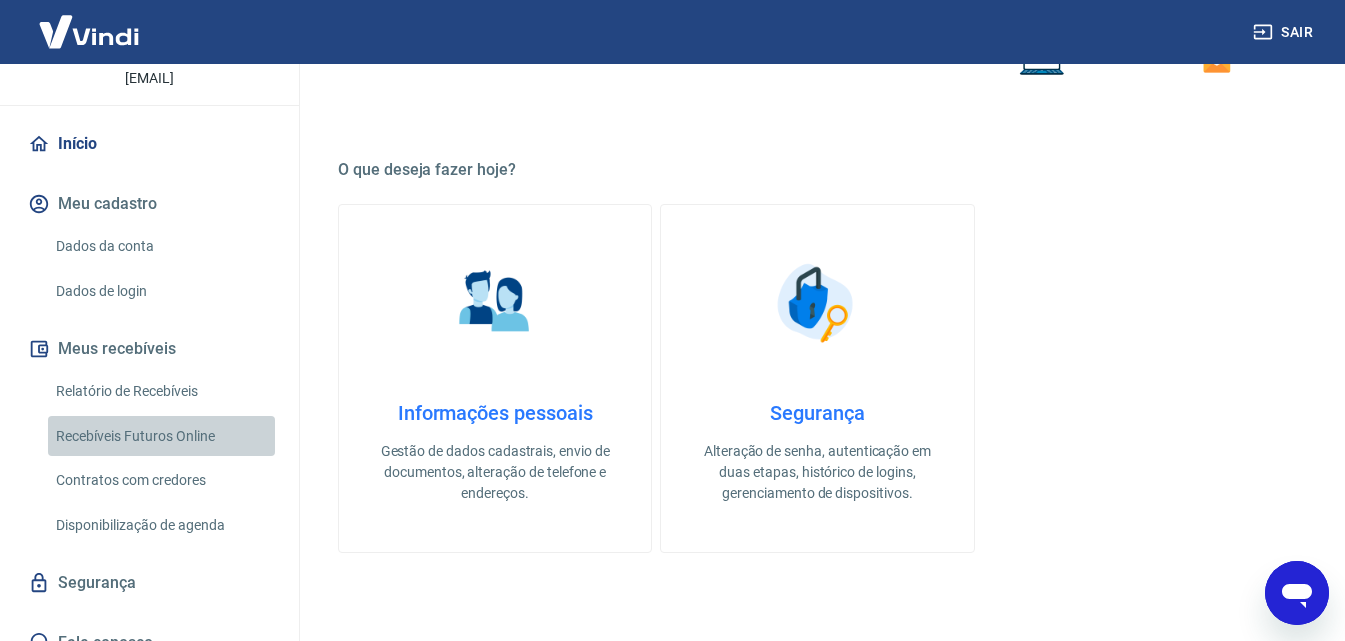 click on "Recebíveis Futuros Online" at bounding box center (161, 436) 